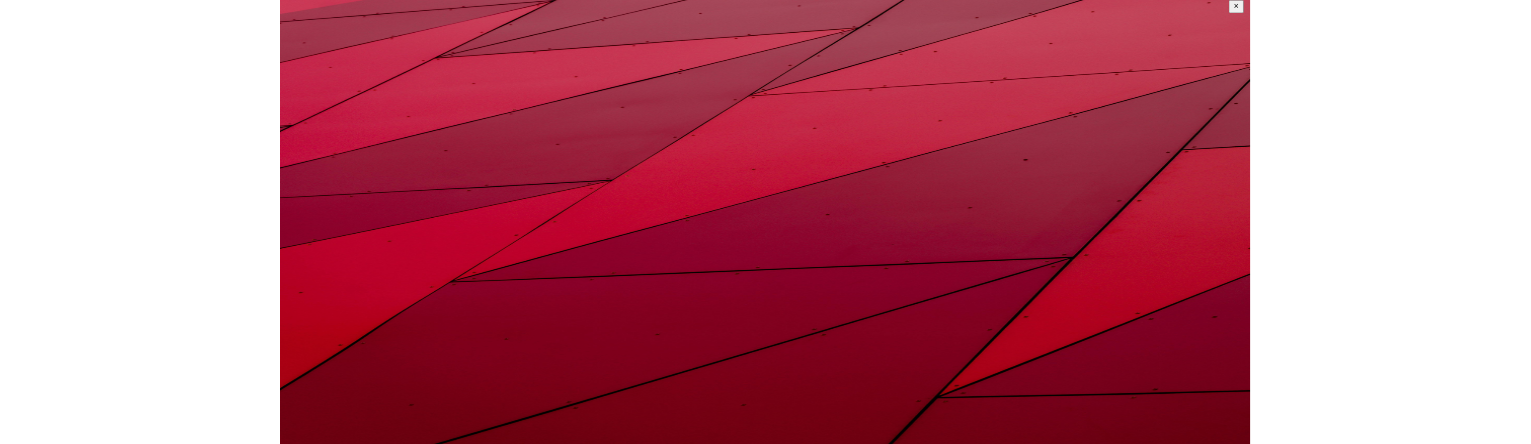 scroll, scrollTop: 0, scrollLeft: 0, axis: both 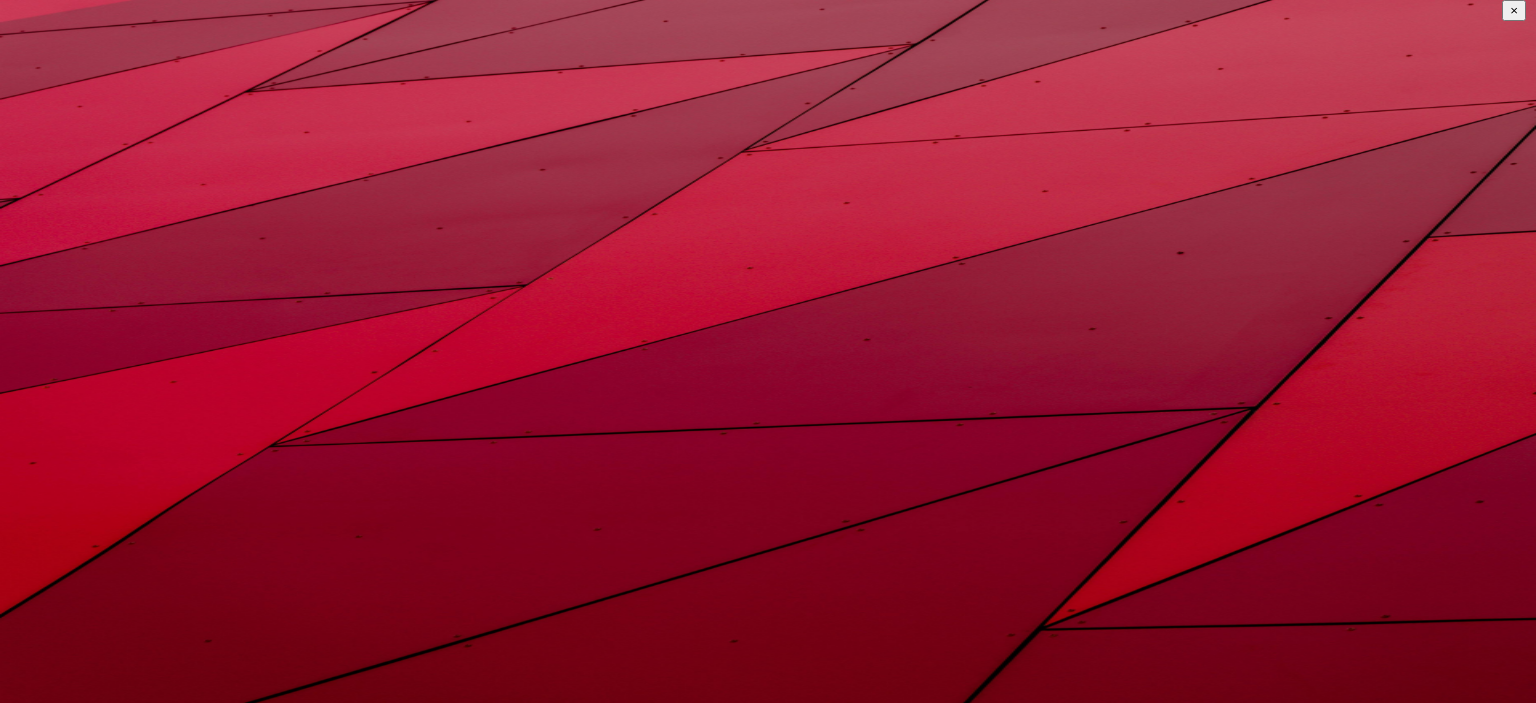 type on "[FIRST]" 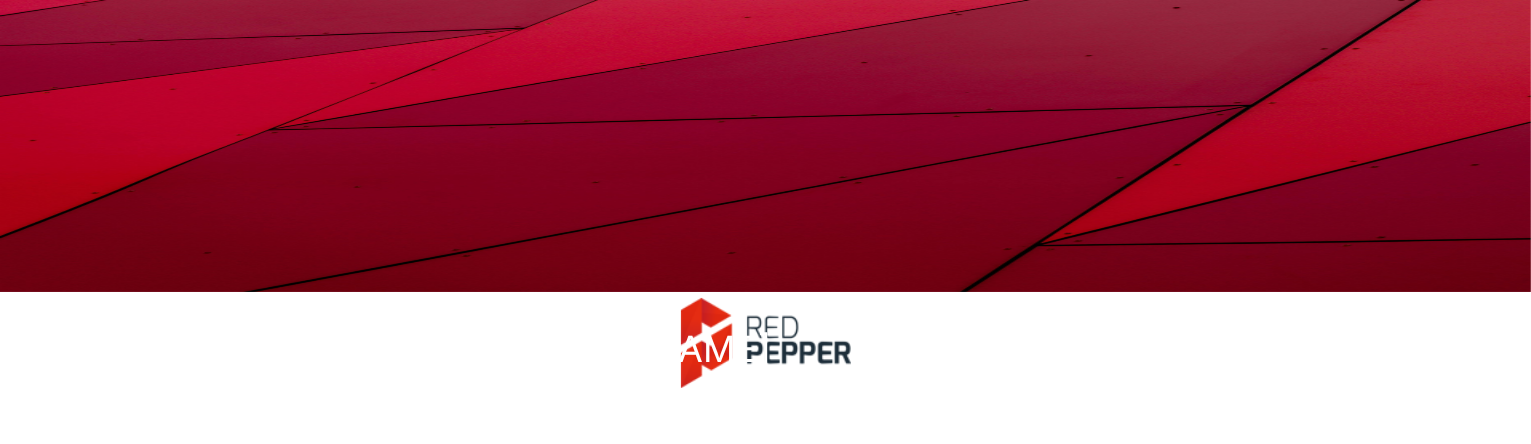 scroll, scrollTop: 153, scrollLeft: 0, axis: vertical 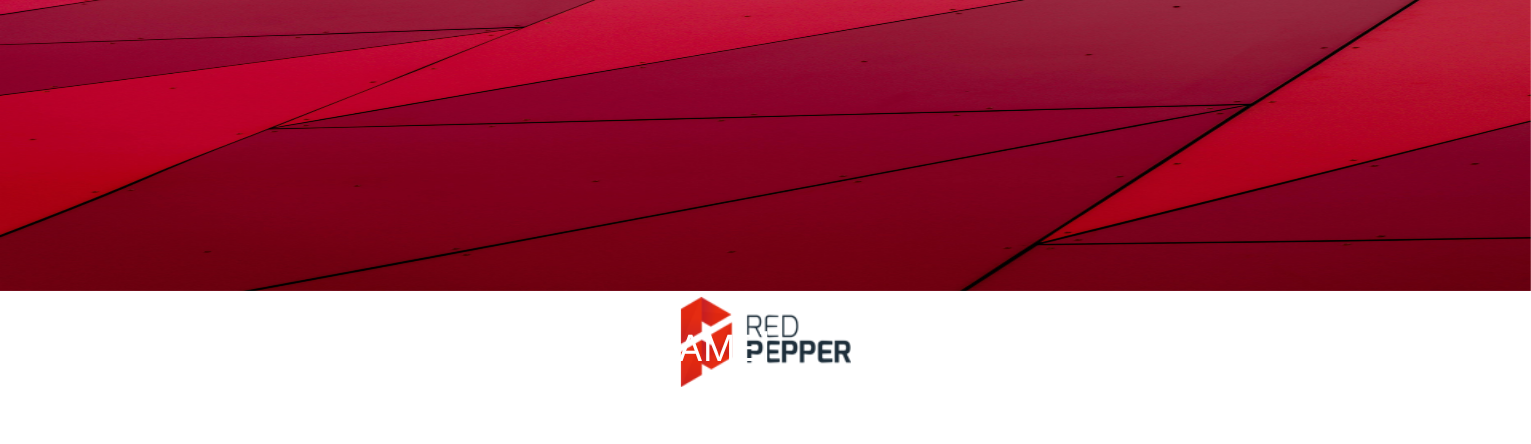 type on "Benjamin" 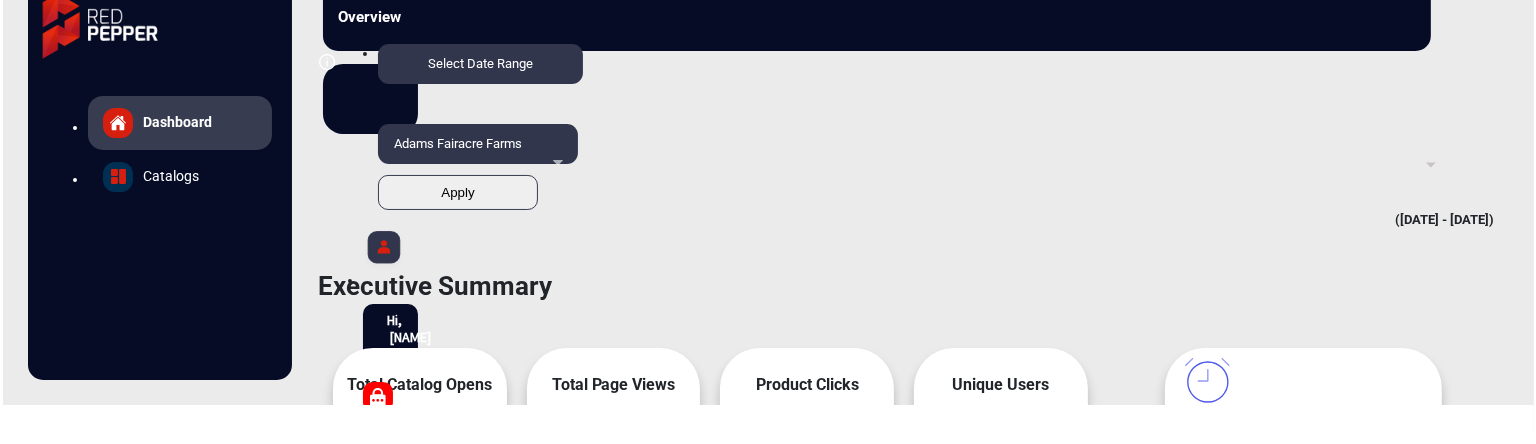 scroll, scrollTop: 0, scrollLeft: 0, axis: both 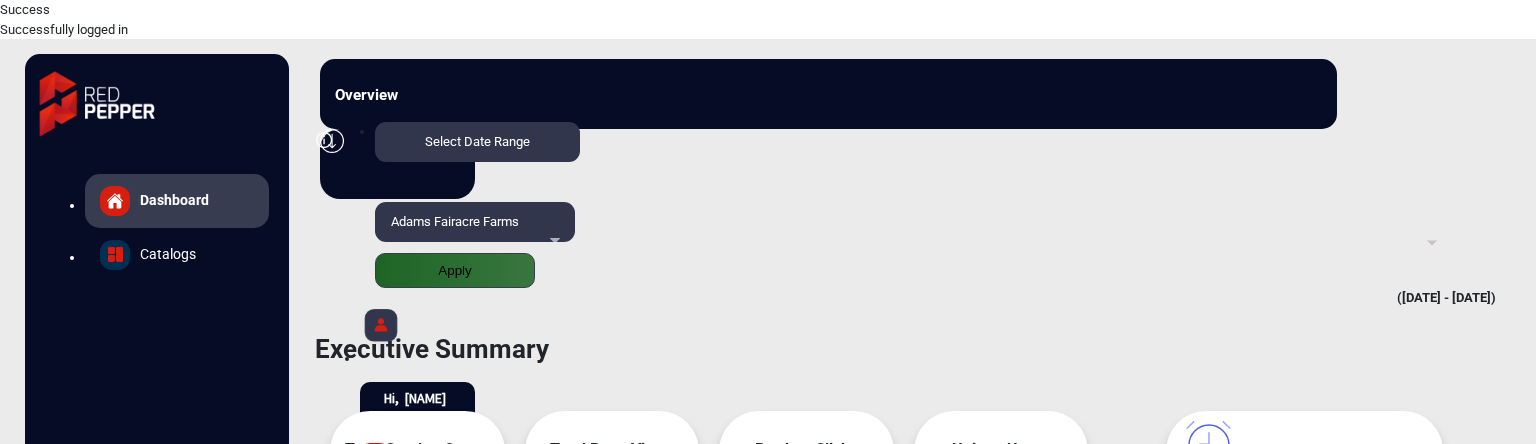 click on "Adams Fairacre Farms" at bounding box center (455, 221) 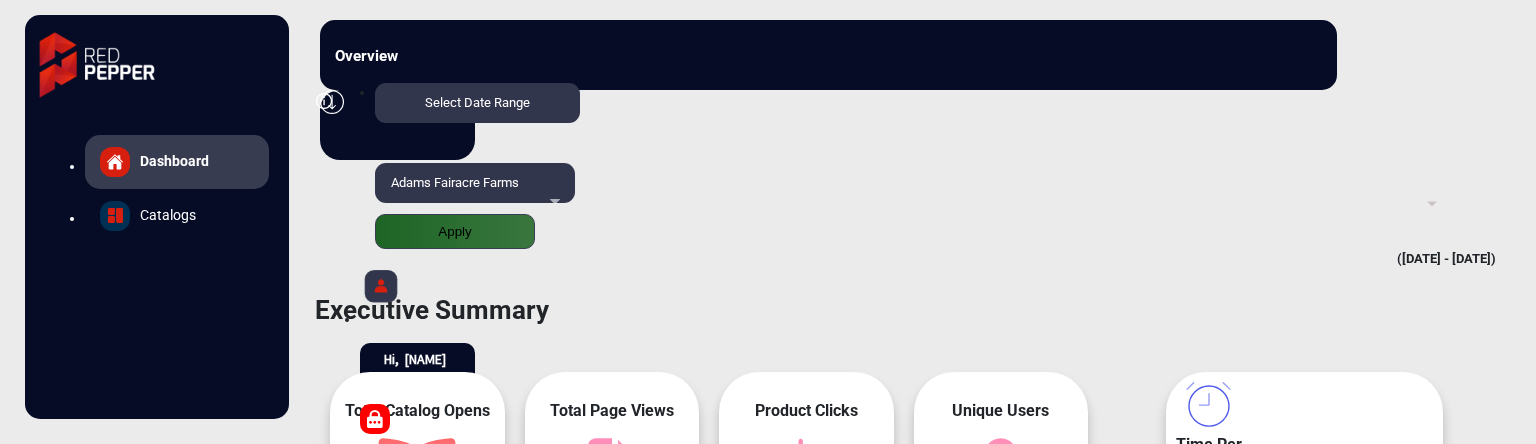 scroll, scrollTop: 1148, scrollLeft: 0, axis: vertical 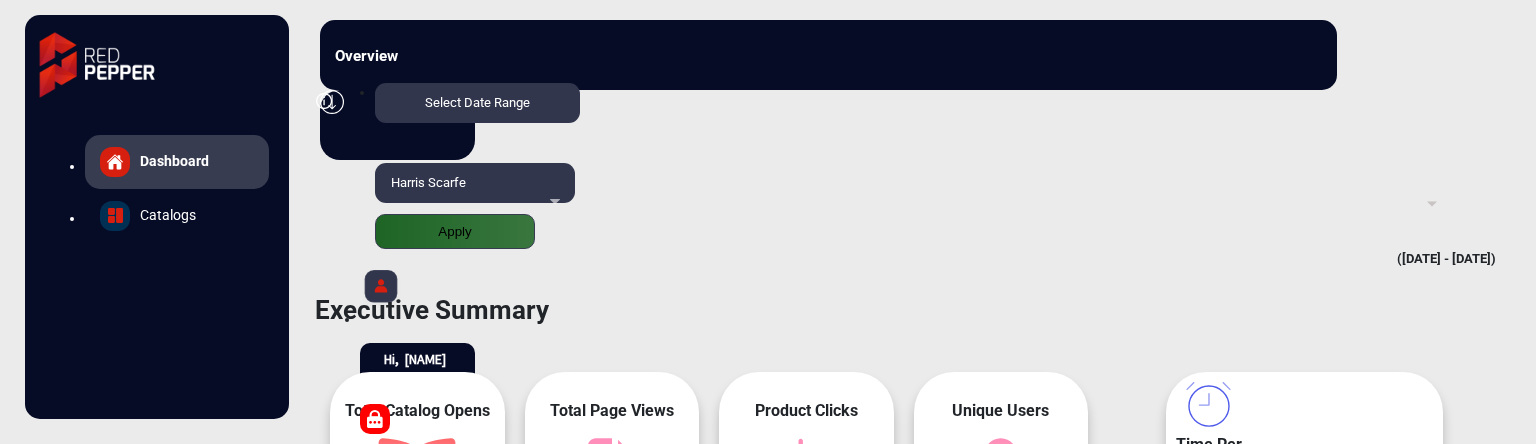 drag, startPoint x: 1218, startPoint y: 32, endPoint x: 1220, endPoint y: 43, distance: 11.18034 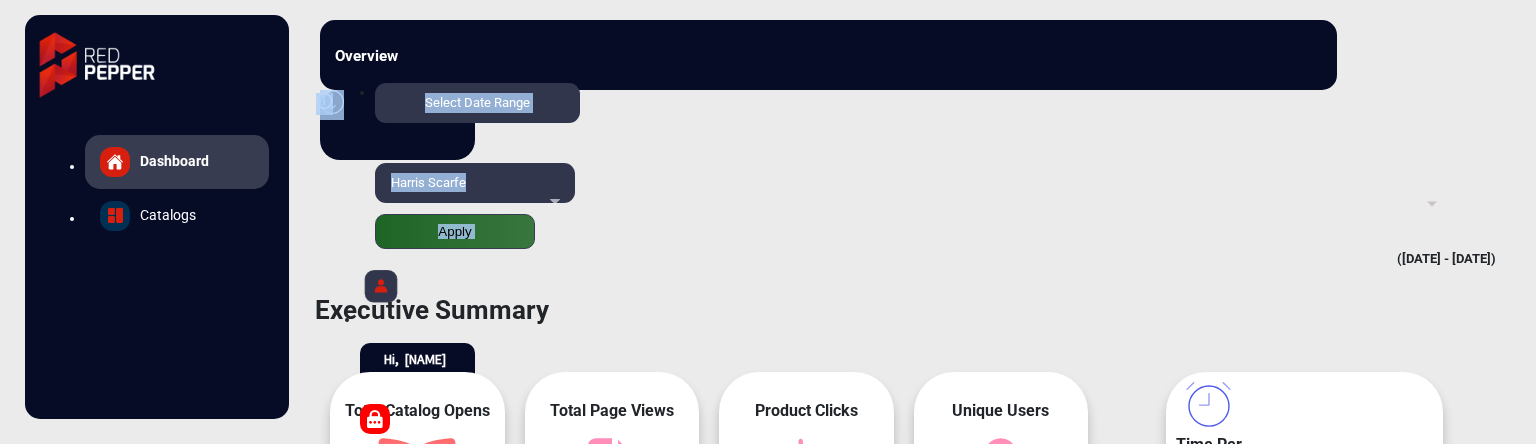 click on "Apply" at bounding box center [455, 231] 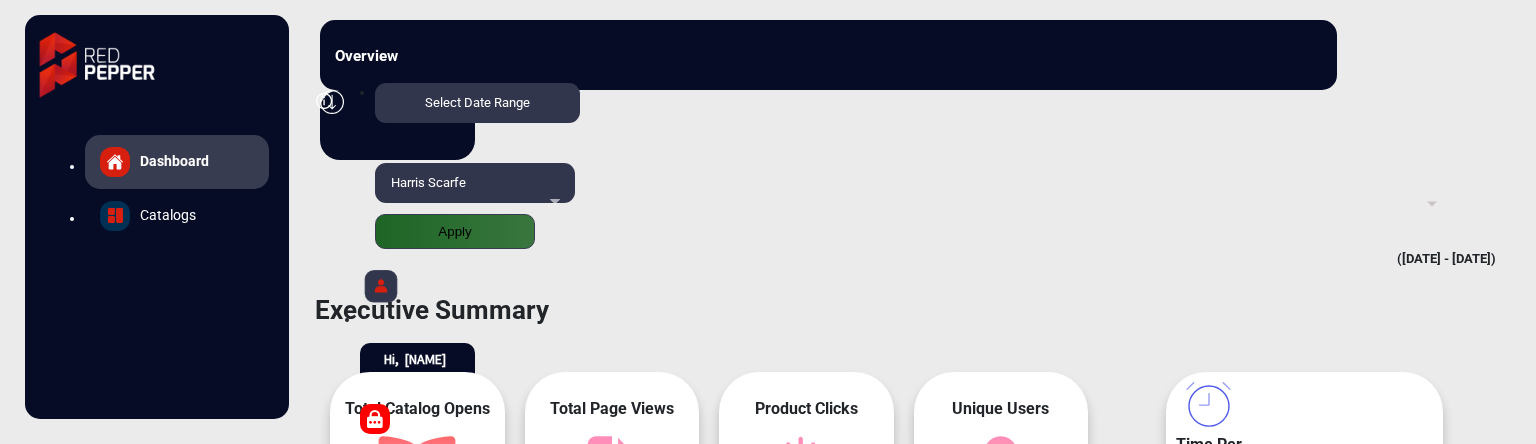 click on "([DATE] - [DATE])" at bounding box center (898, 259) 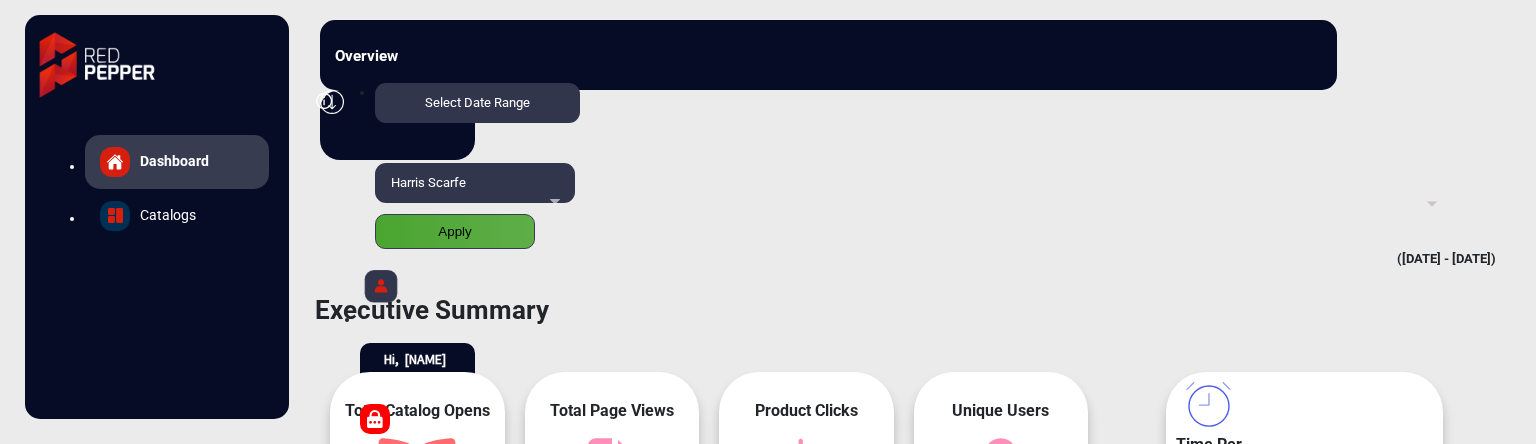 scroll, scrollTop: 999101, scrollLeft: 998828, axis: both 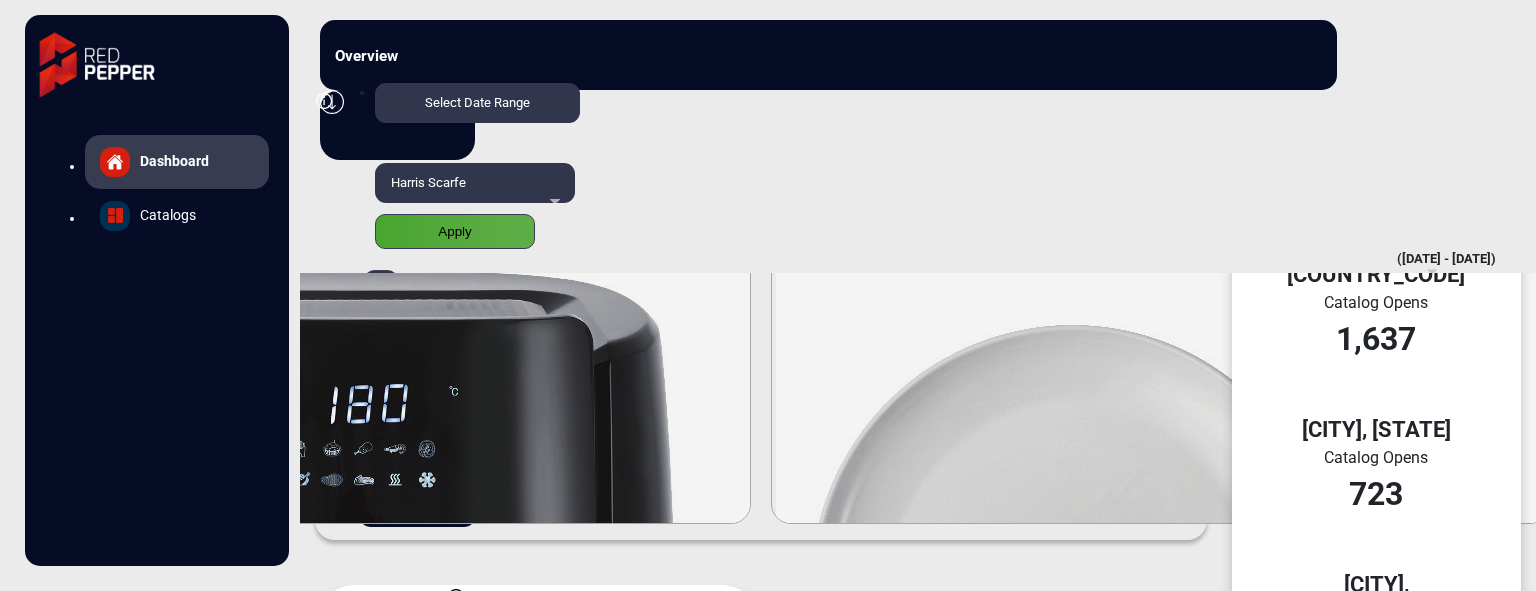 click on "Catalogs" at bounding box center (174, 161) 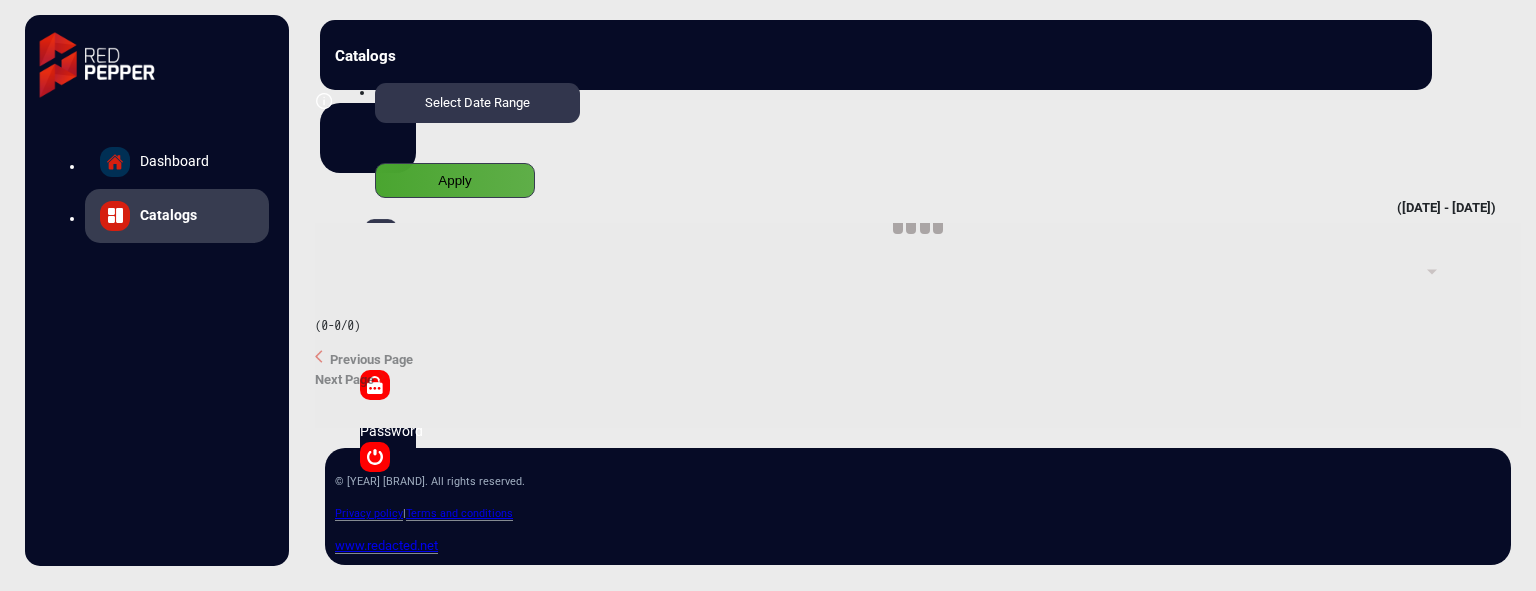 scroll, scrollTop: 0, scrollLeft: 0, axis: both 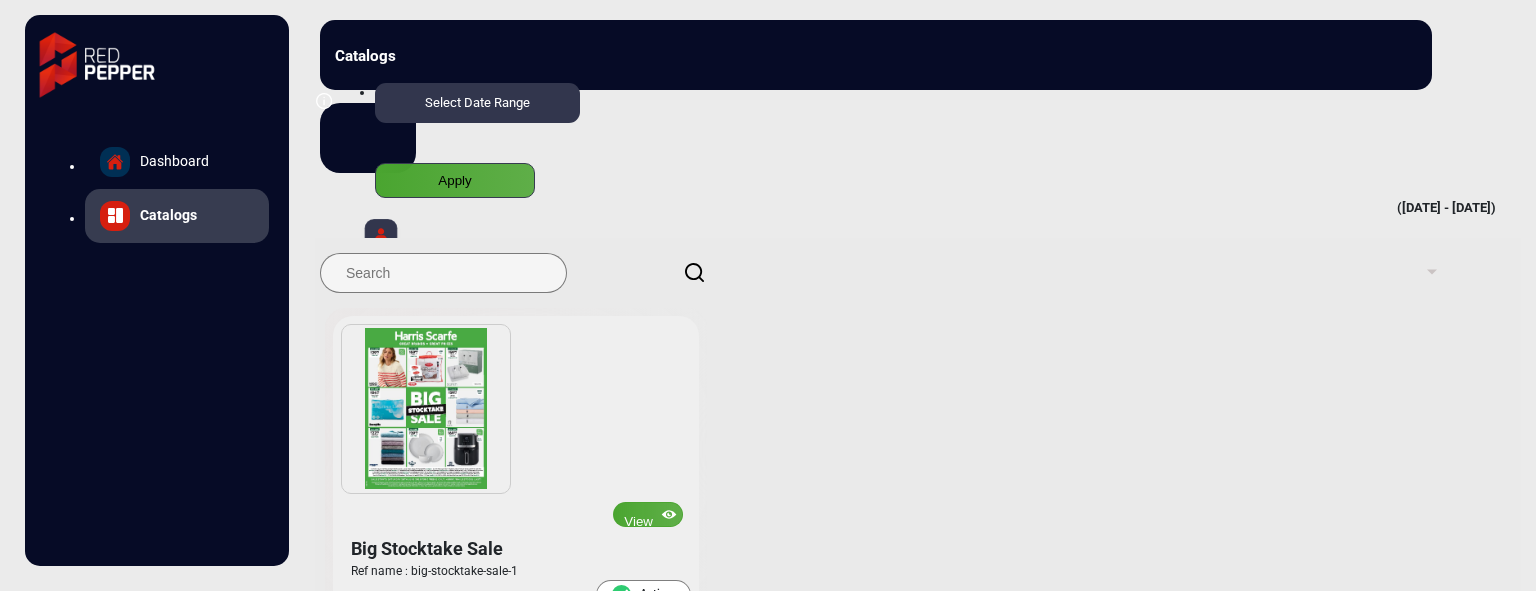 click on "View" at bounding box center (648, 514) 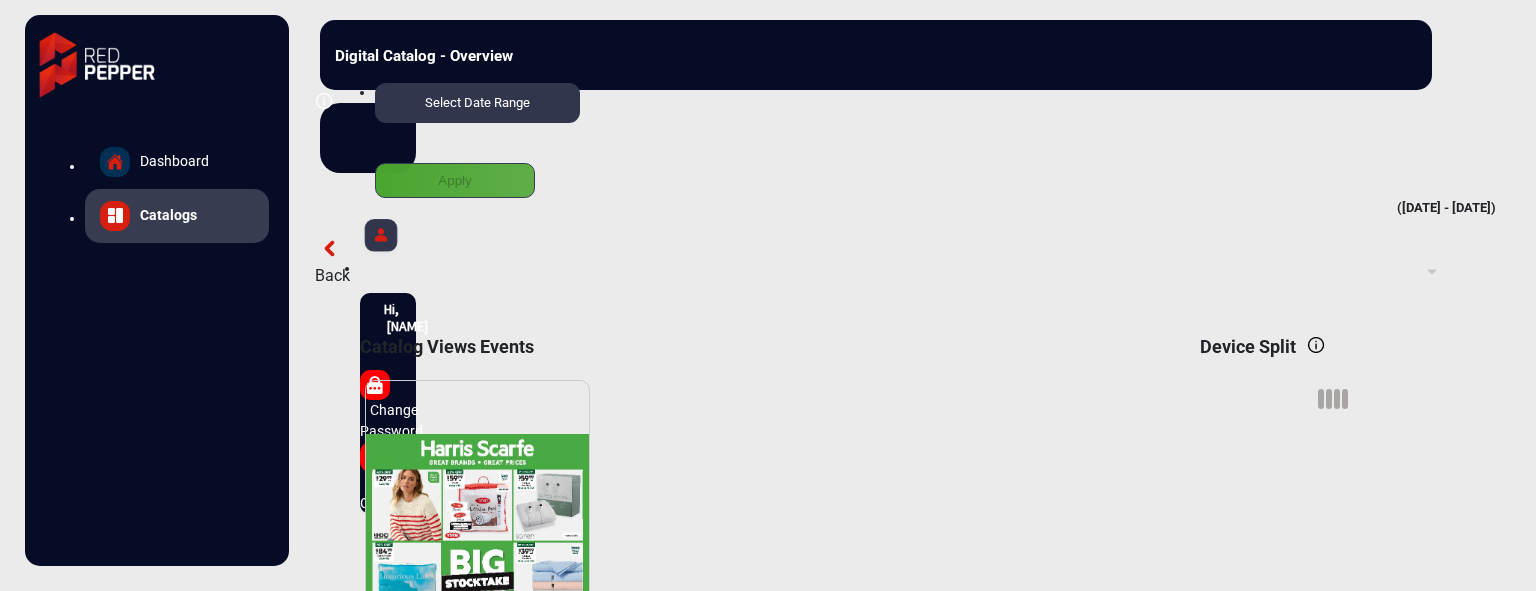 scroll, scrollTop: 15, scrollLeft: 0, axis: vertical 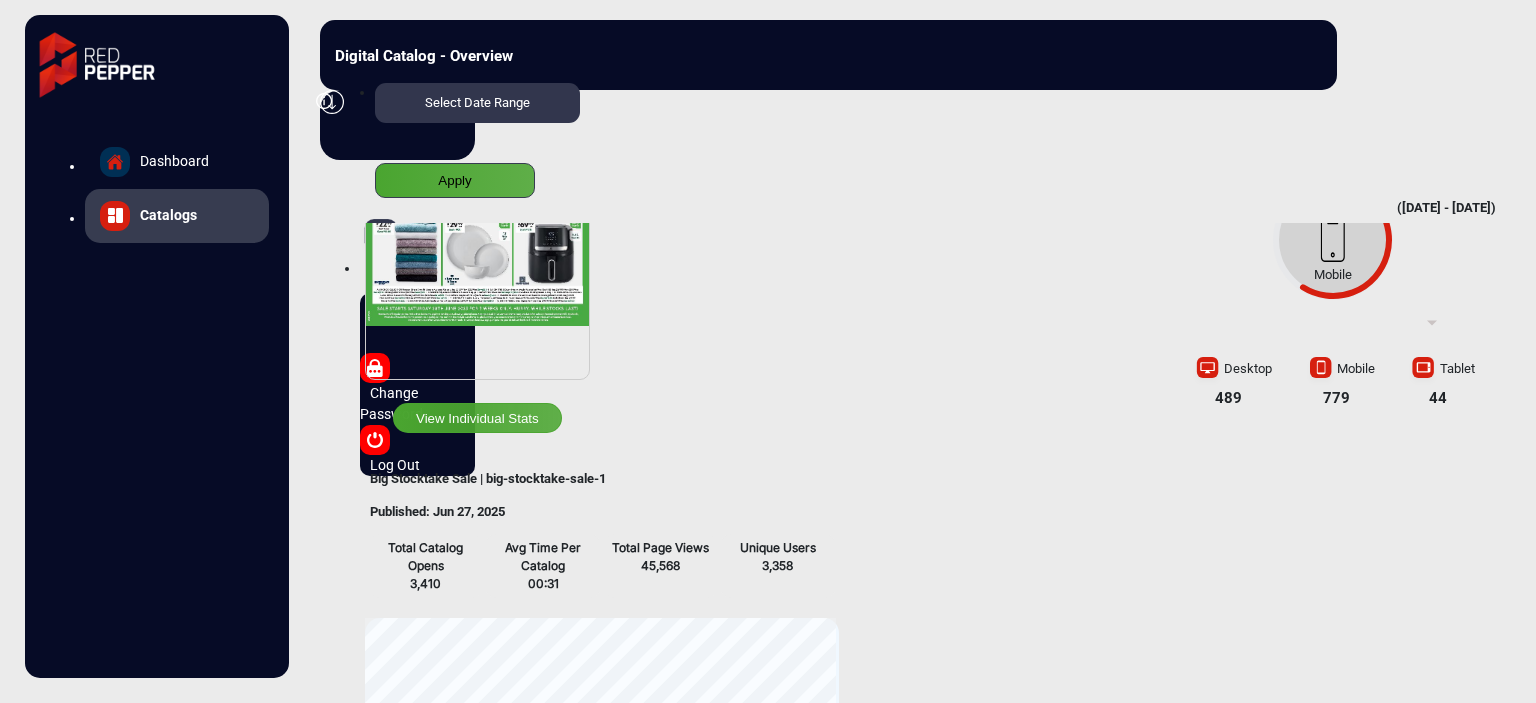 click on "View Individual Stats" at bounding box center (477, 418) 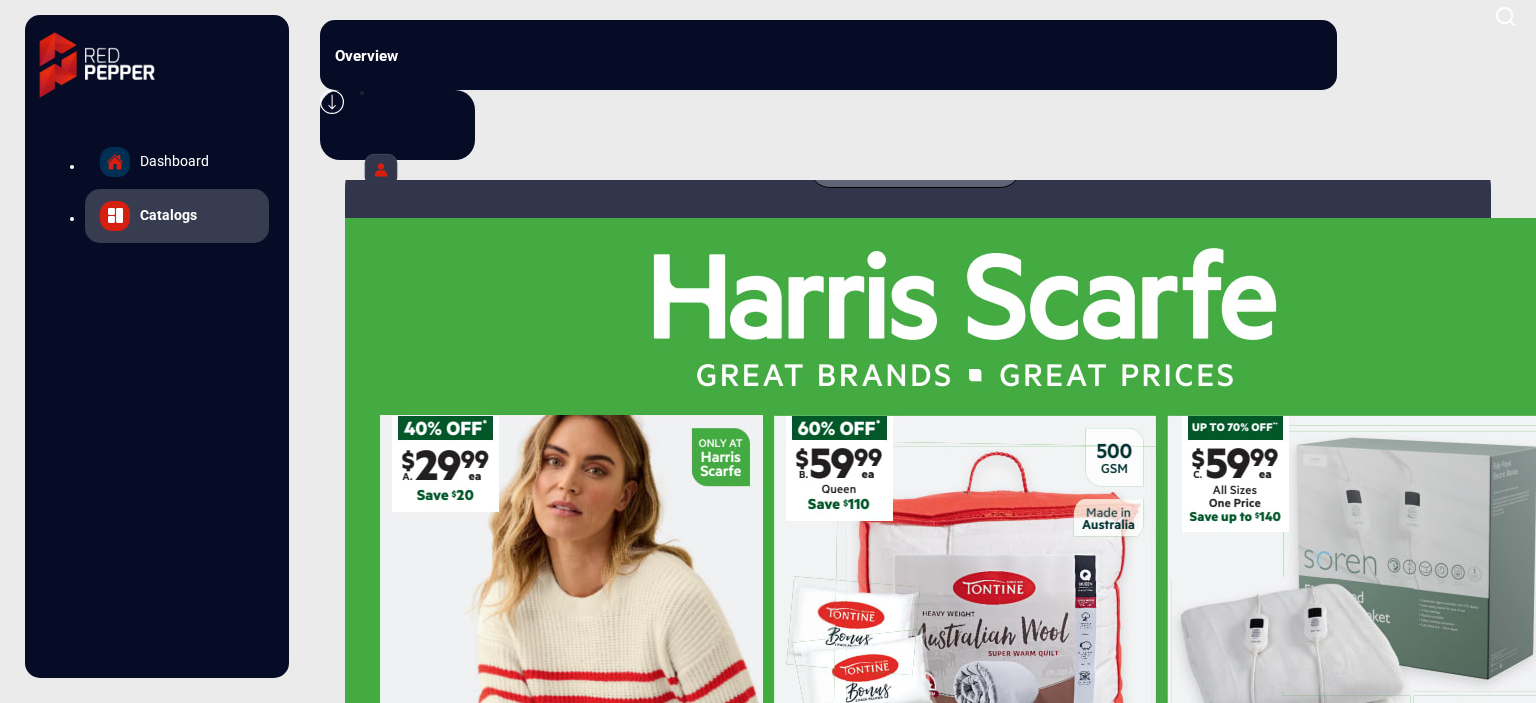 scroll, scrollTop: 400, scrollLeft: 0, axis: vertical 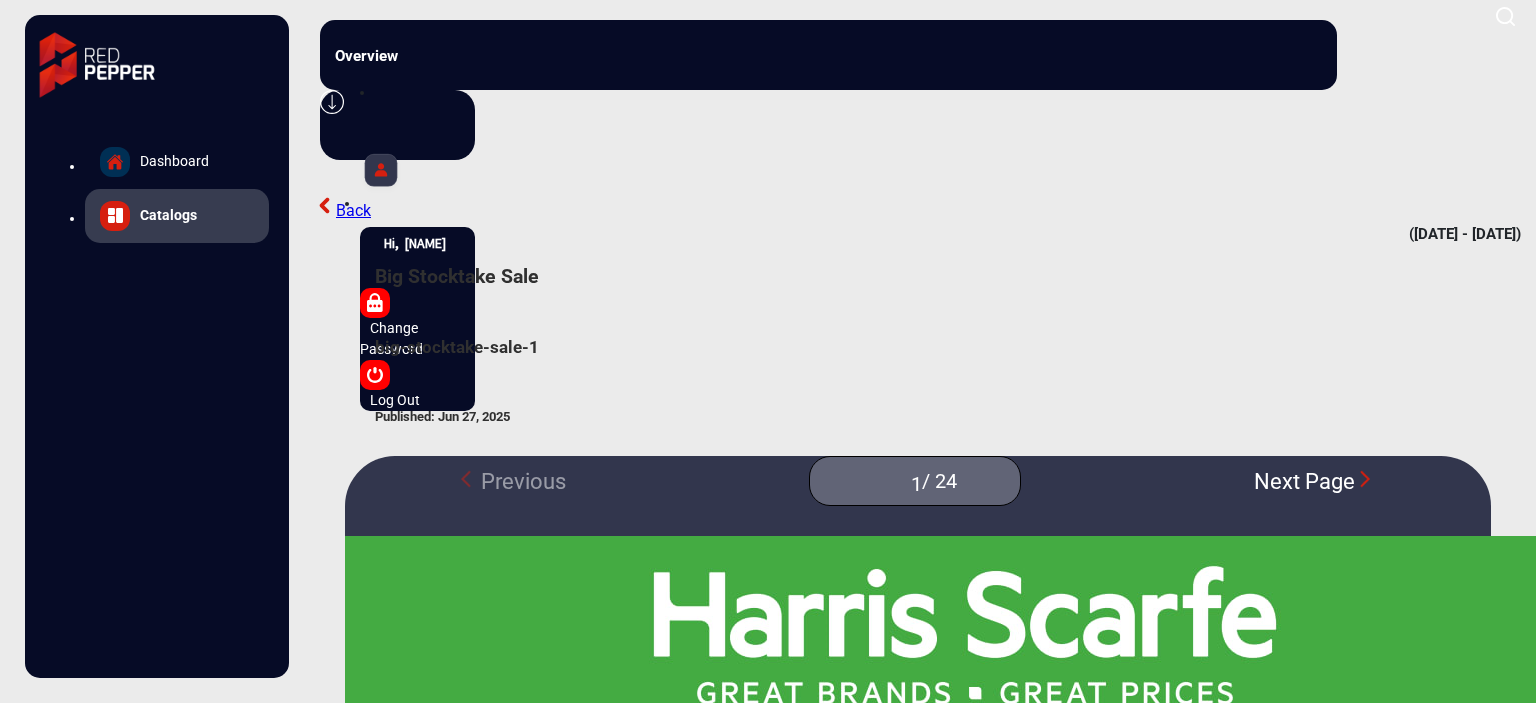 click on "Next Page" at bounding box center [1314, 481] 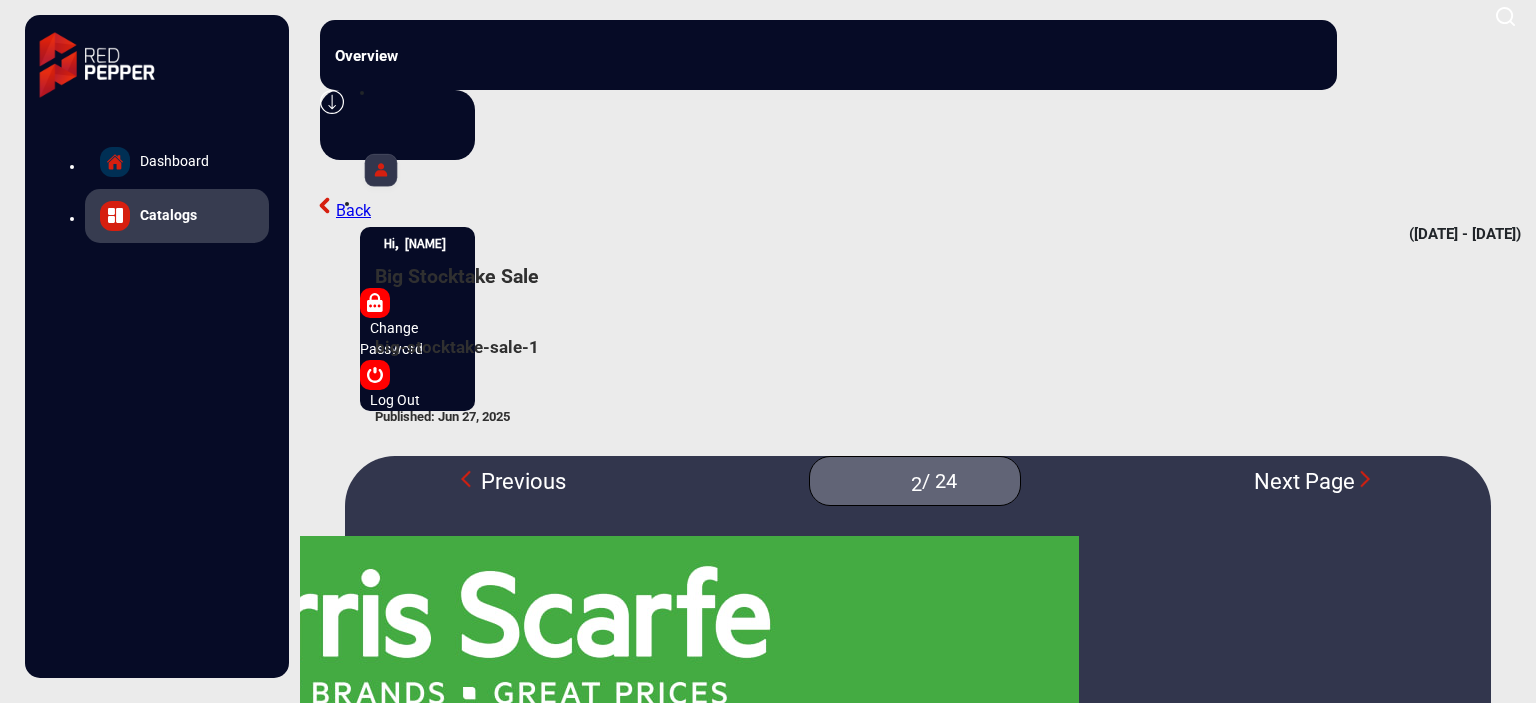 click on "Next Page" at bounding box center (1314, 481) 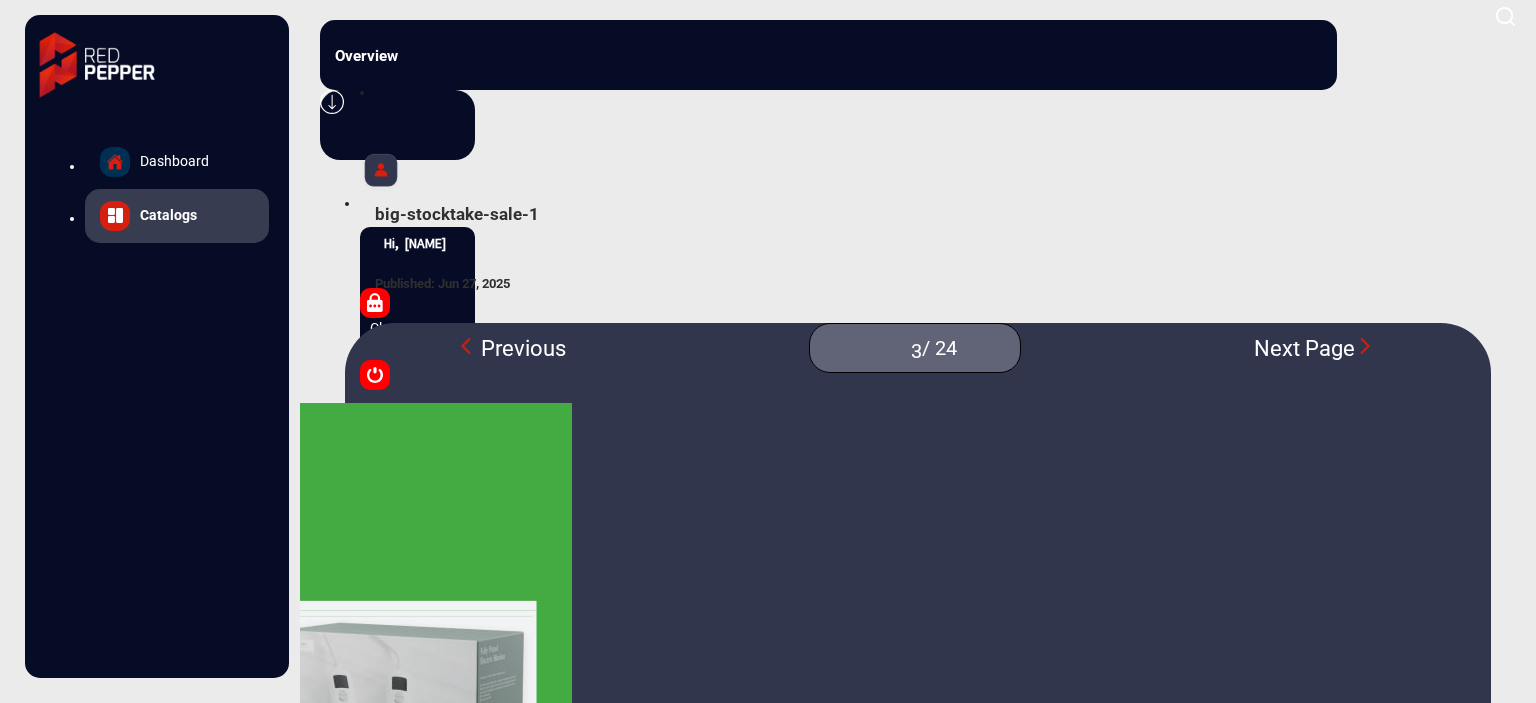 click on "Previous  3  / 24    Next Page" at bounding box center (918, 348) 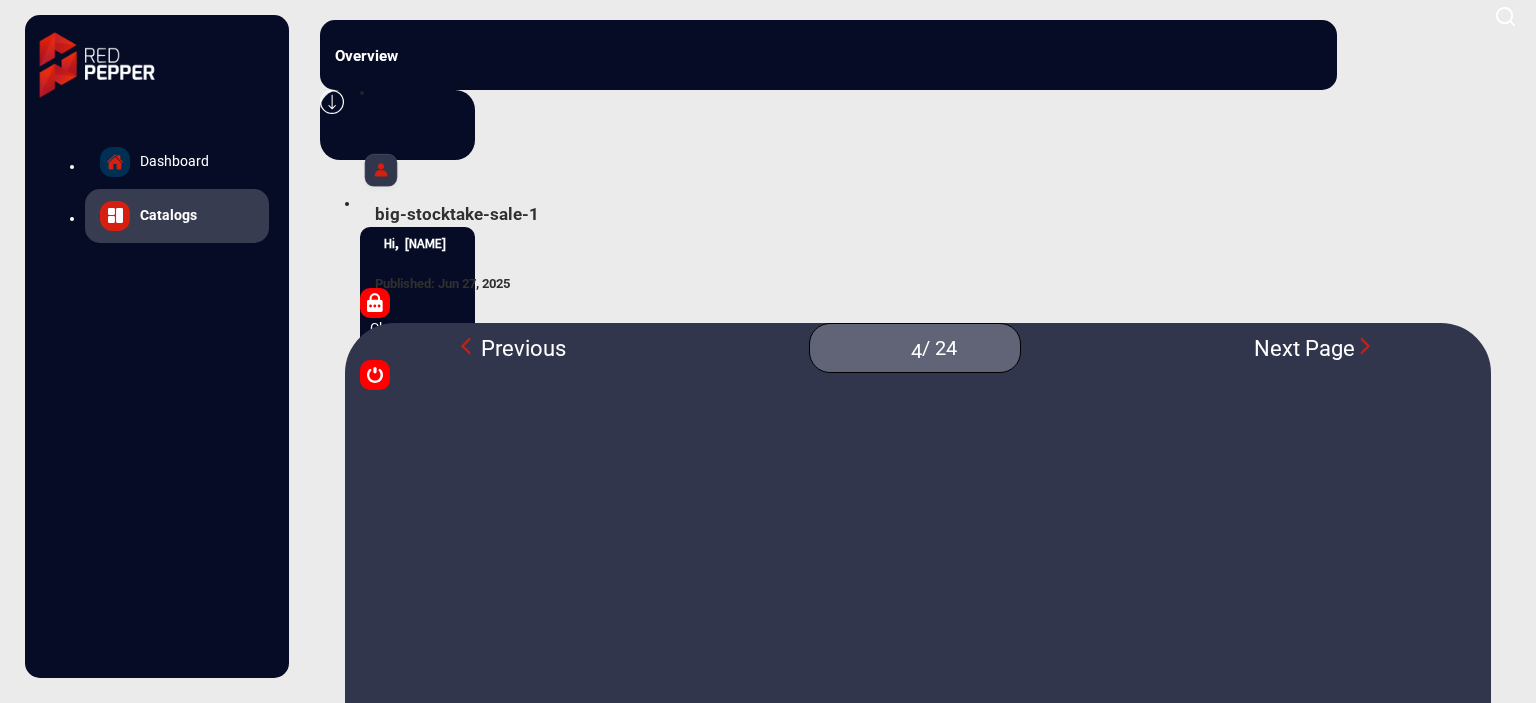 click on "Next Page" at bounding box center [1314, 348] 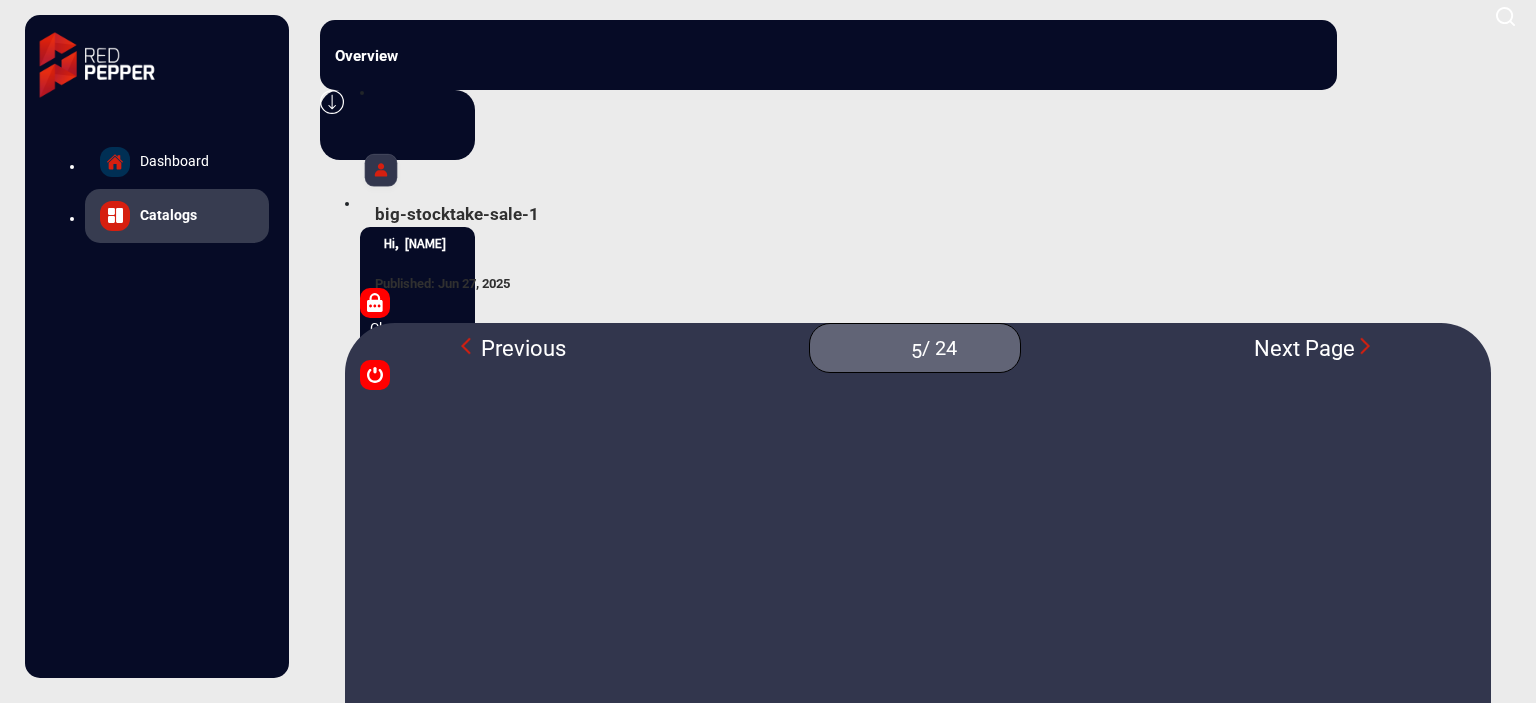 click on "Dashboard" at bounding box center [177, 162] 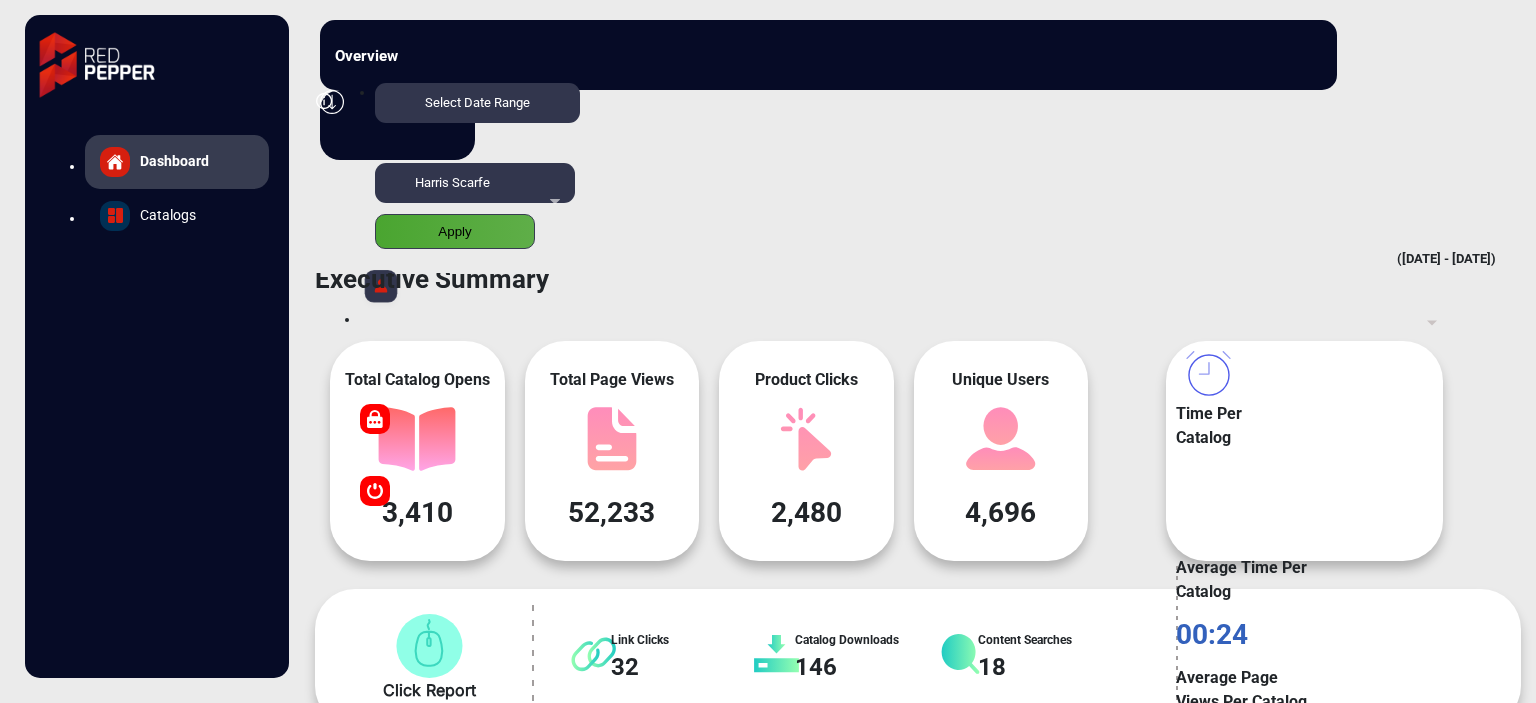 scroll, scrollTop: 0, scrollLeft: 0, axis: both 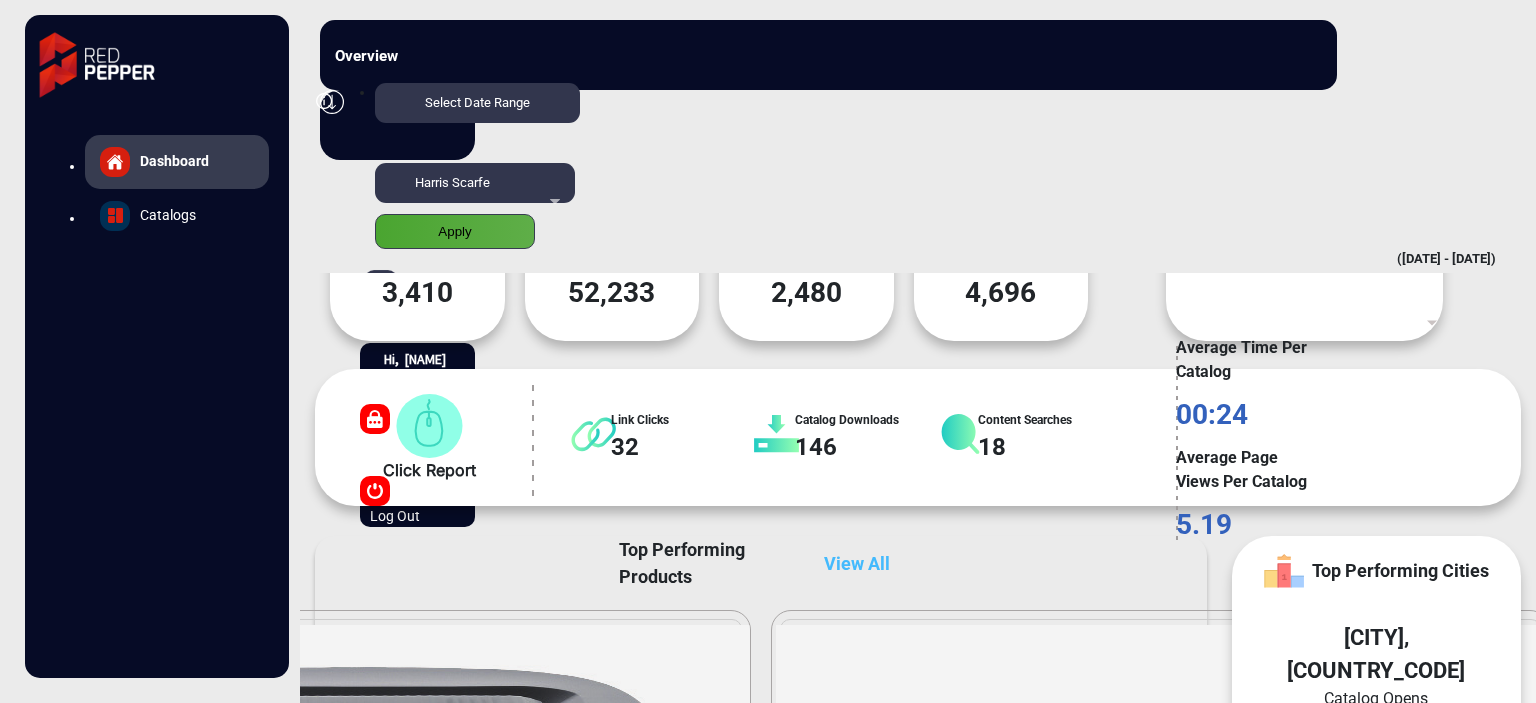 click on "Catalogs" at bounding box center [177, 162] 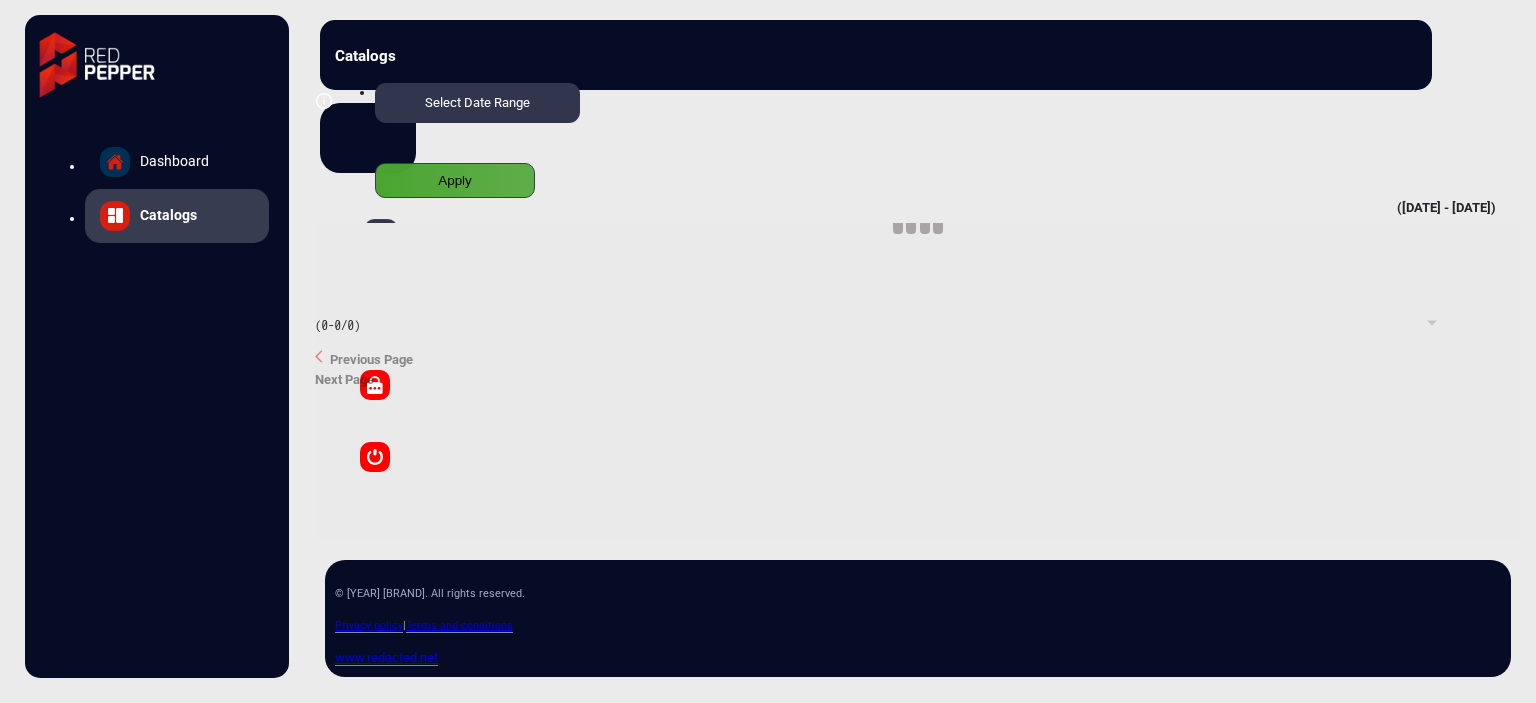scroll, scrollTop: 0, scrollLeft: 0, axis: both 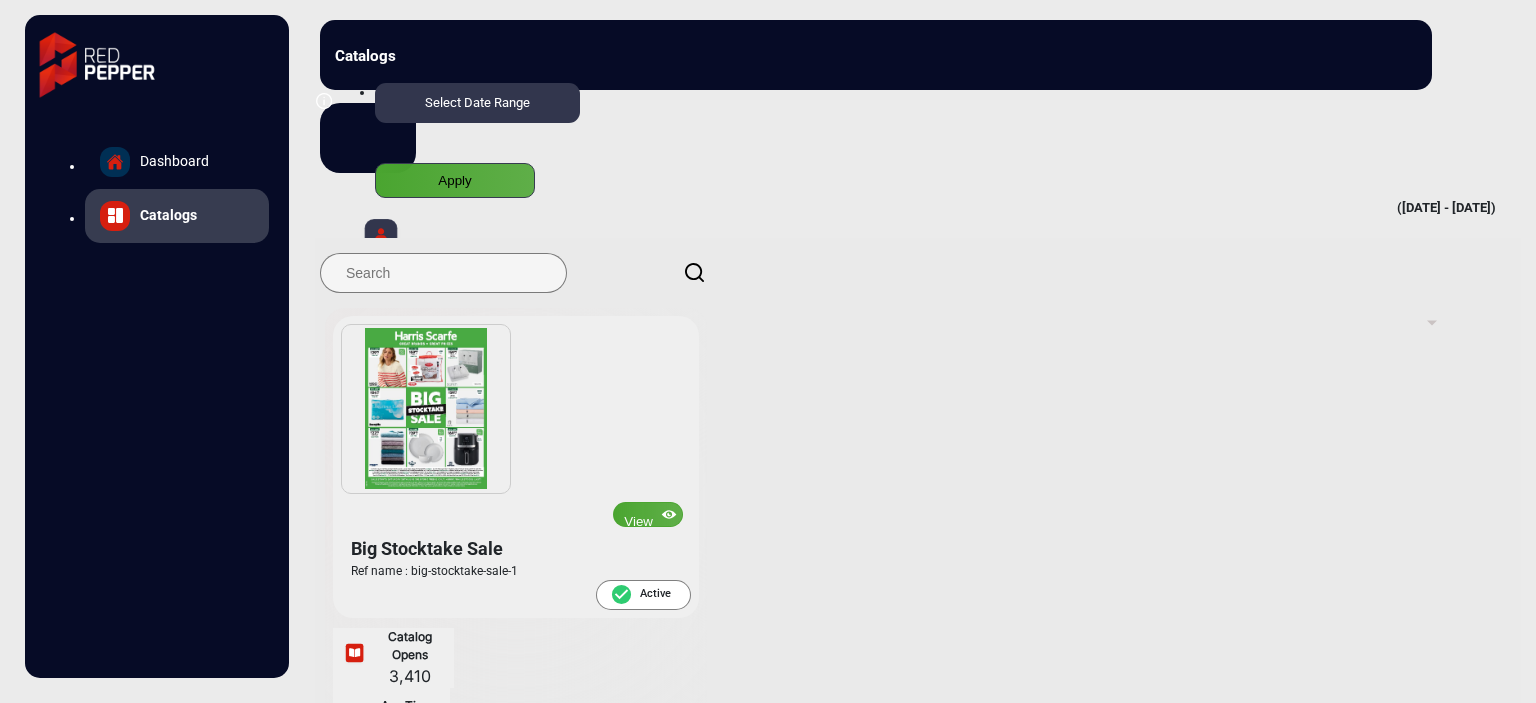 click on "View" at bounding box center [648, 514] 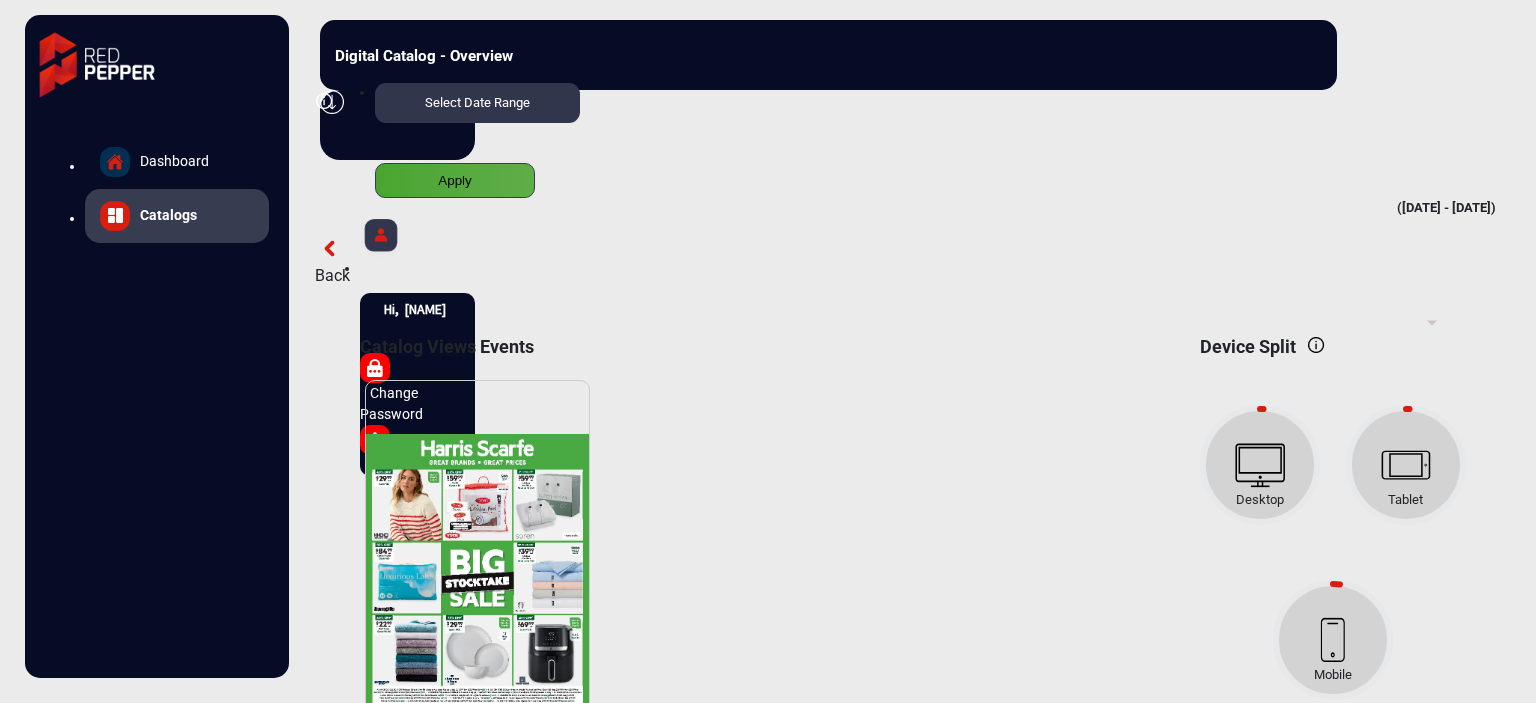 scroll, scrollTop: 15, scrollLeft: 0, axis: vertical 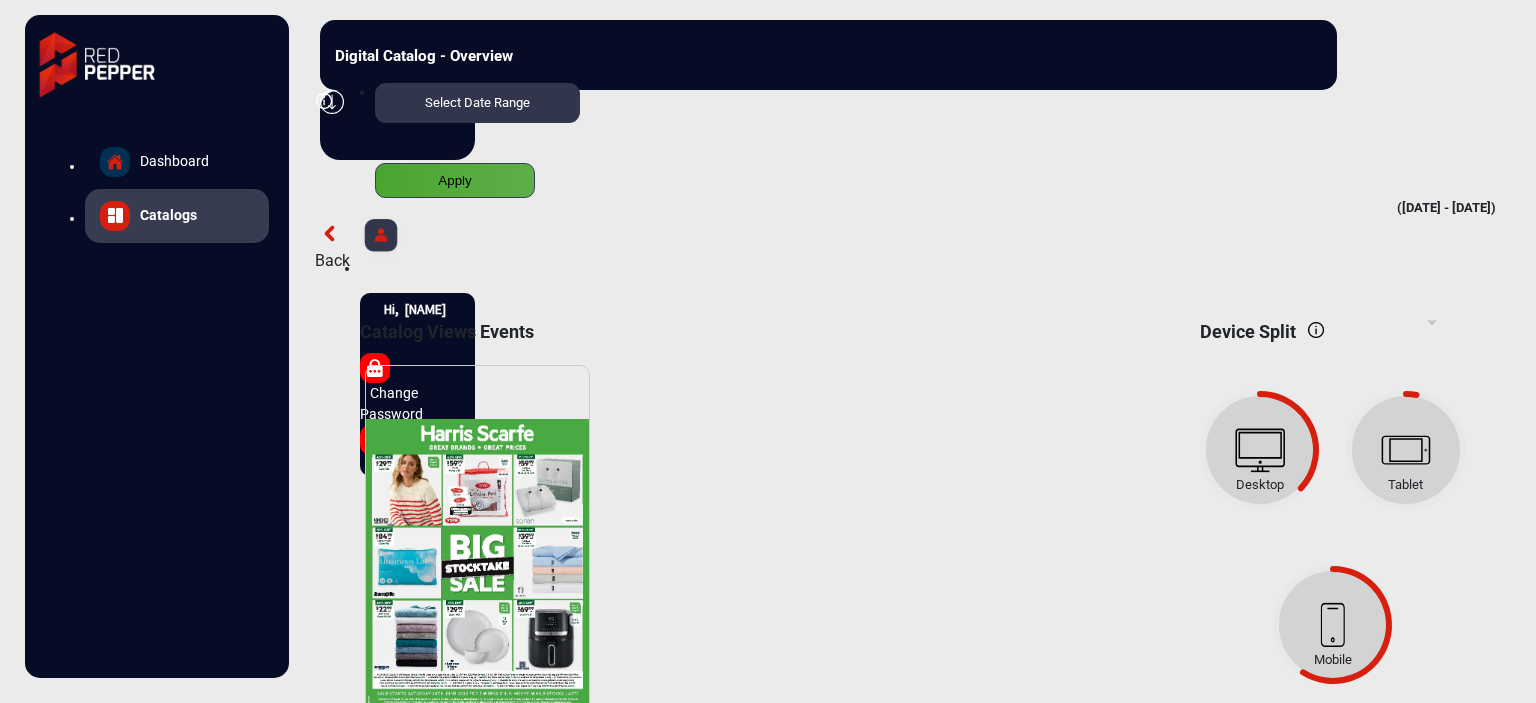 click at bounding box center (381, 238) 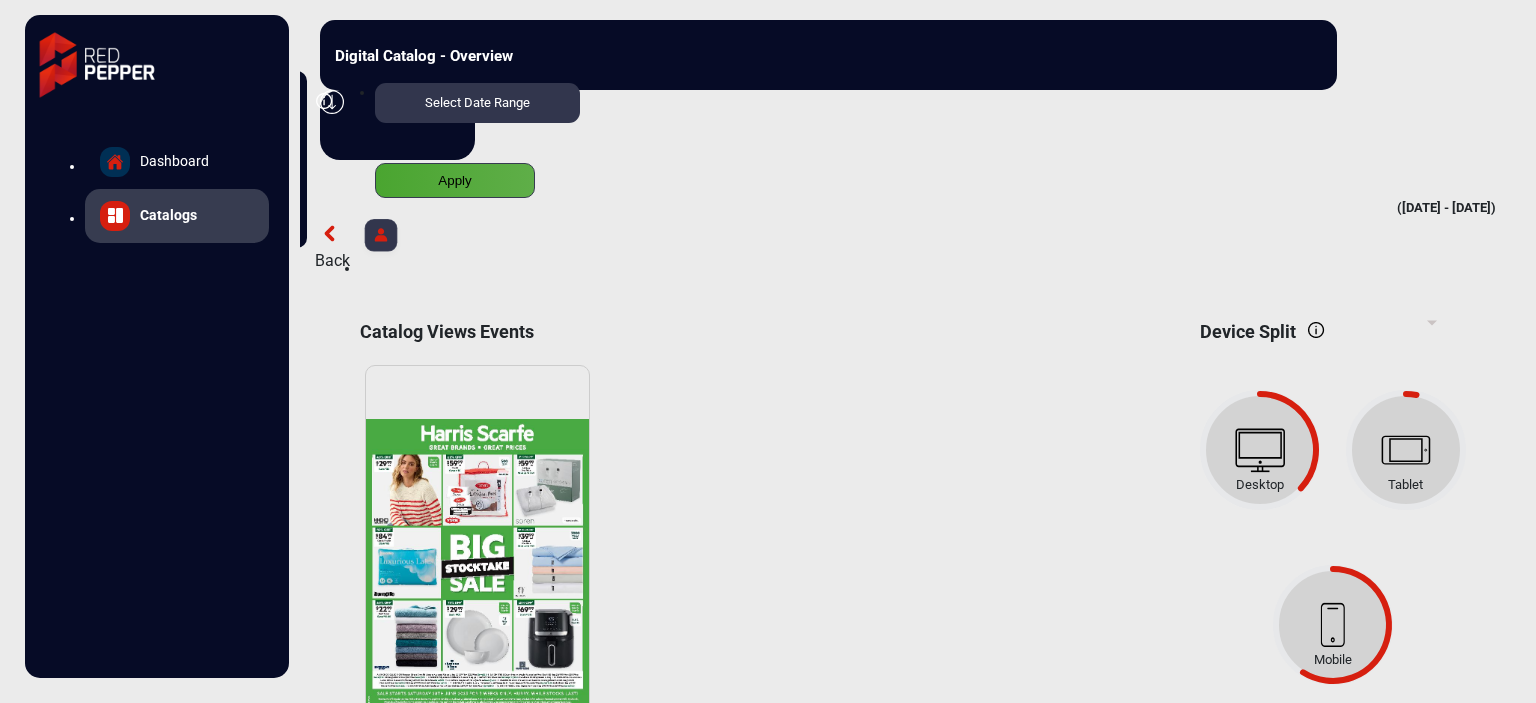click on "Log Out" at bounding box center (202, 186) 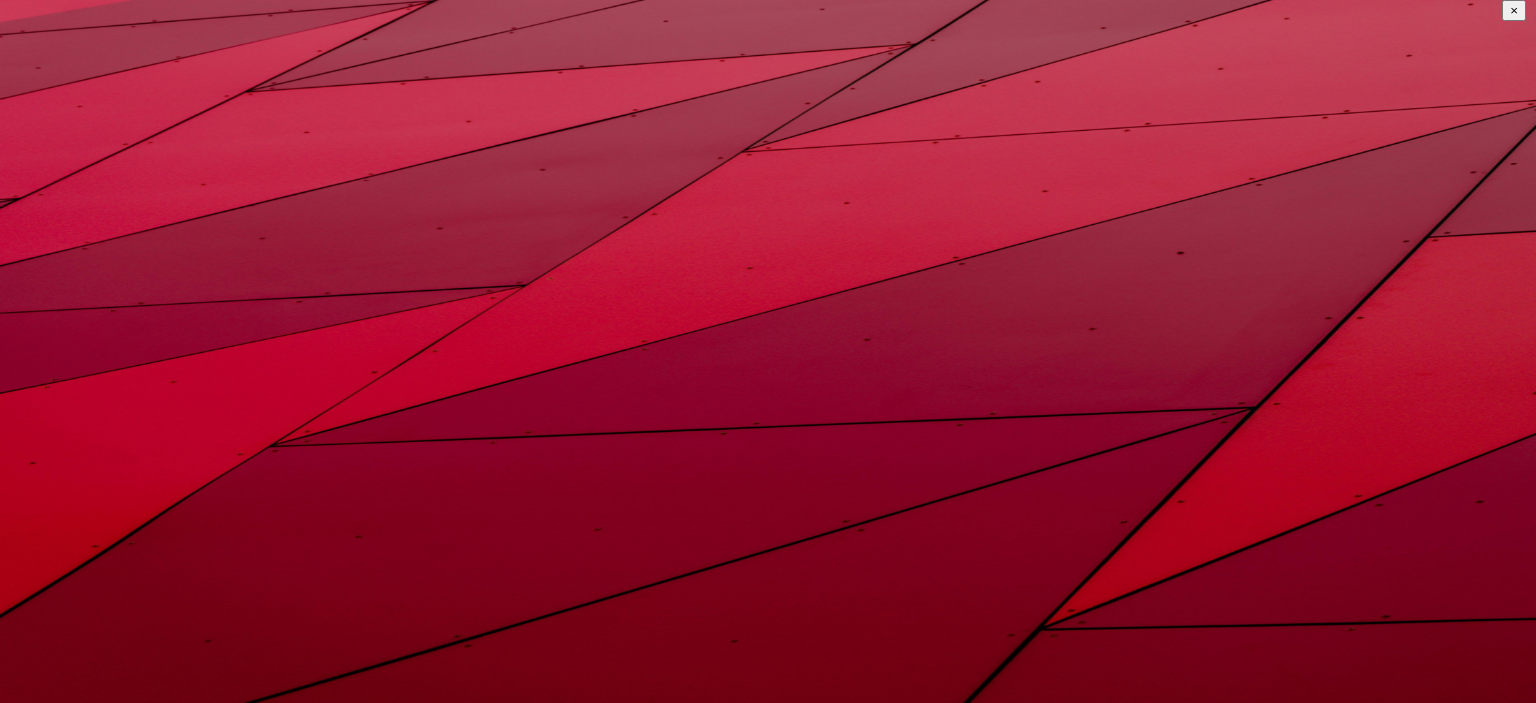 type on "Benjamin" 